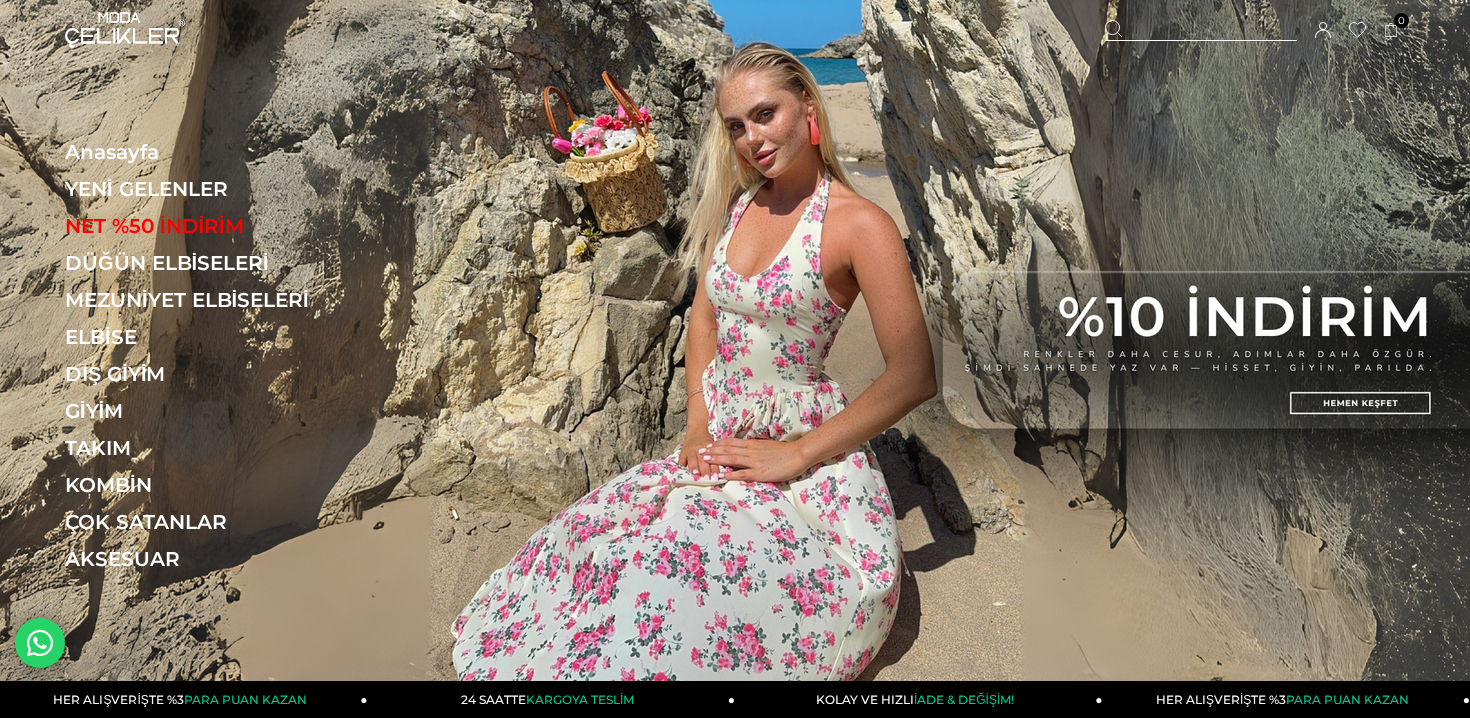 scroll, scrollTop: 0, scrollLeft: 0, axis: both 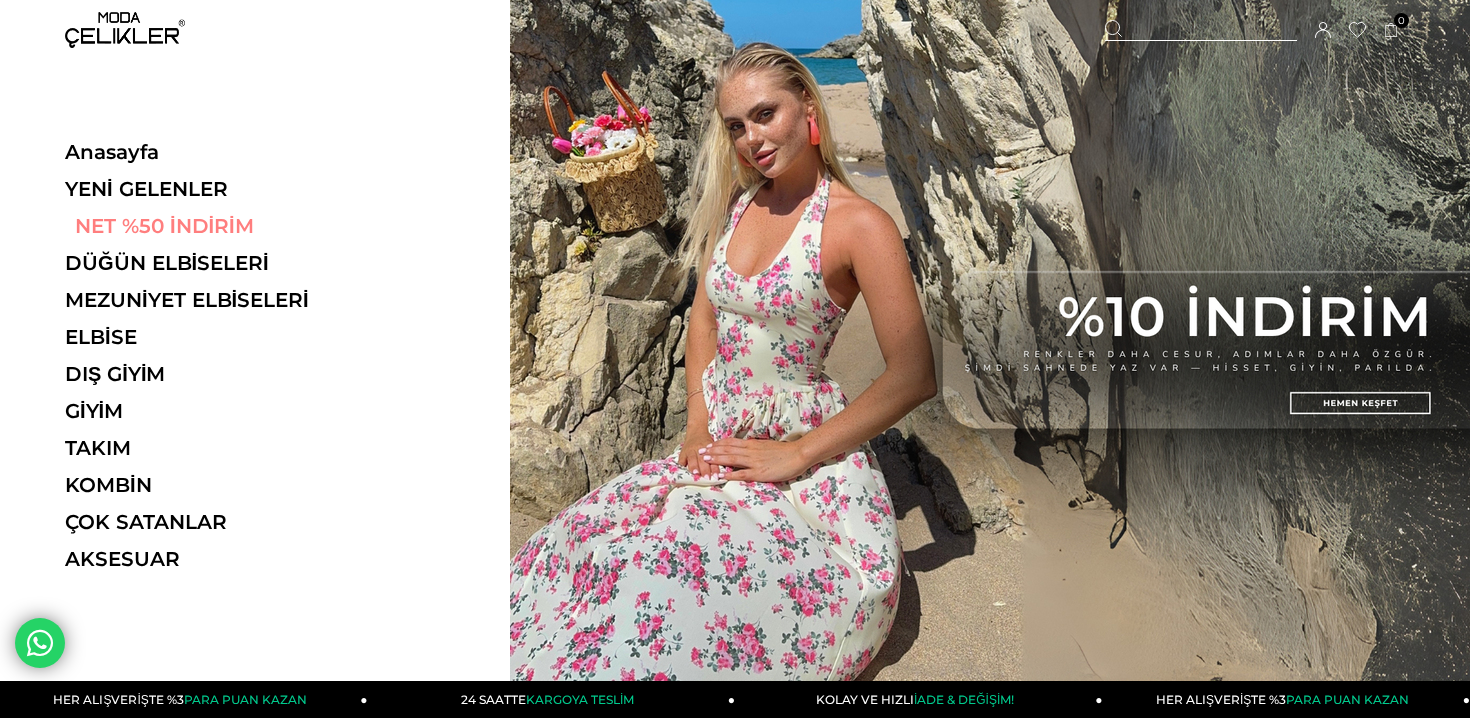 click on "NET %50 İNDİRİM" at bounding box center (202, 226) 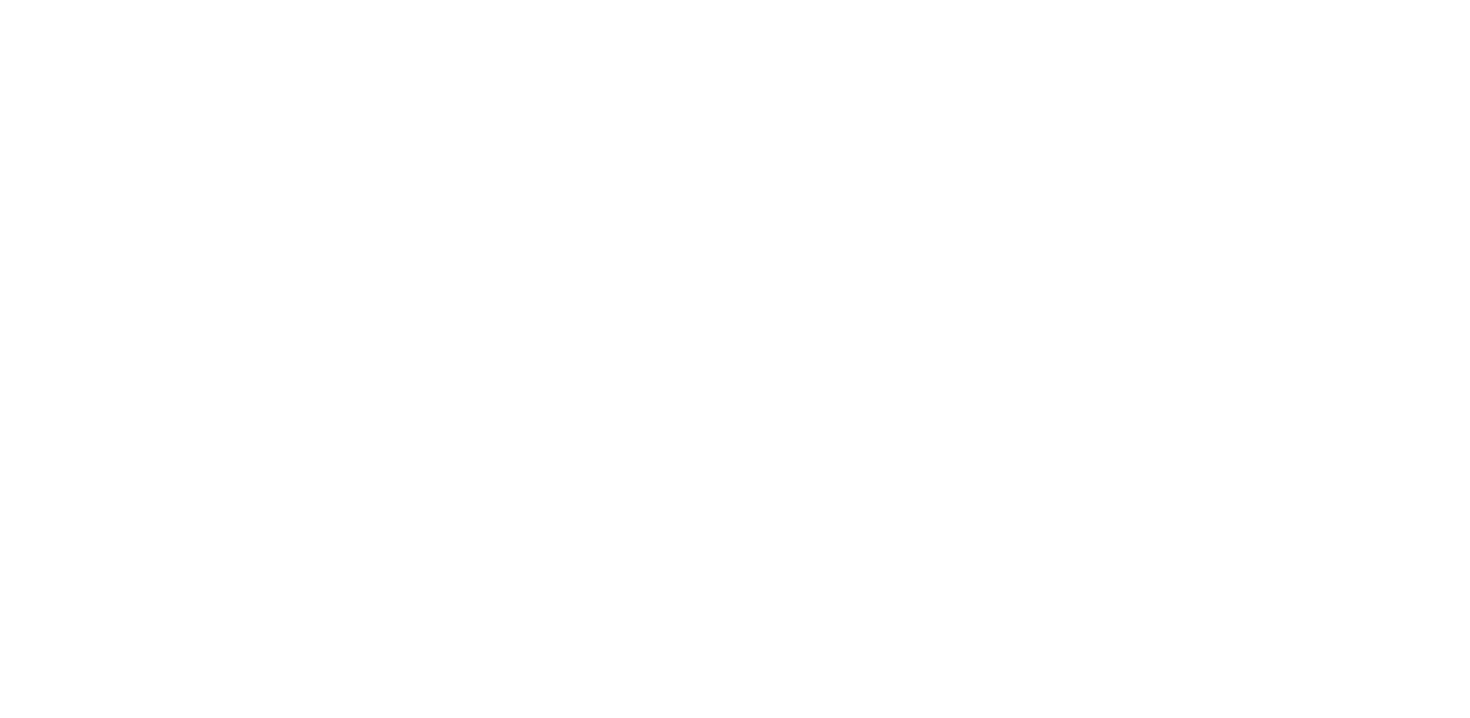 scroll, scrollTop: 0, scrollLeft: 0, axis: both 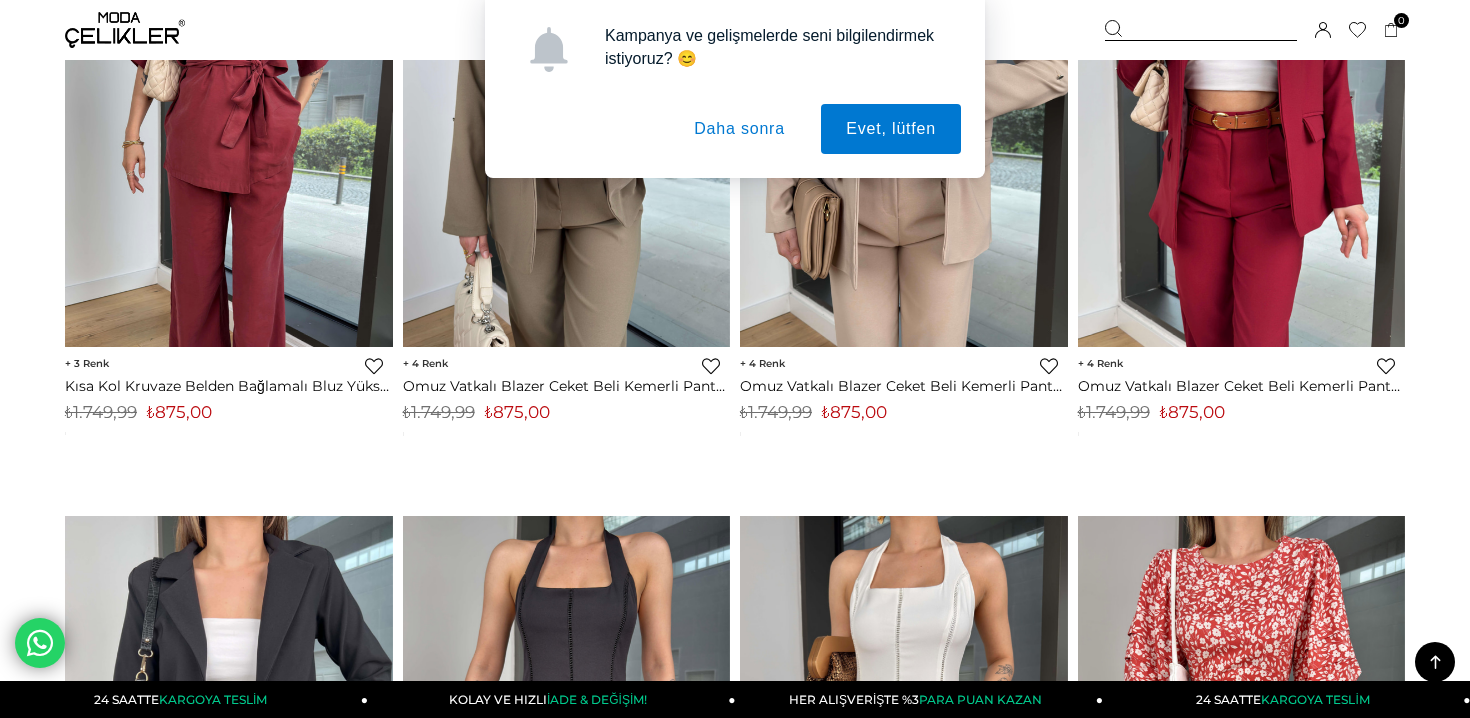 click on "Daha sonra" at bounding box center [739, 129] 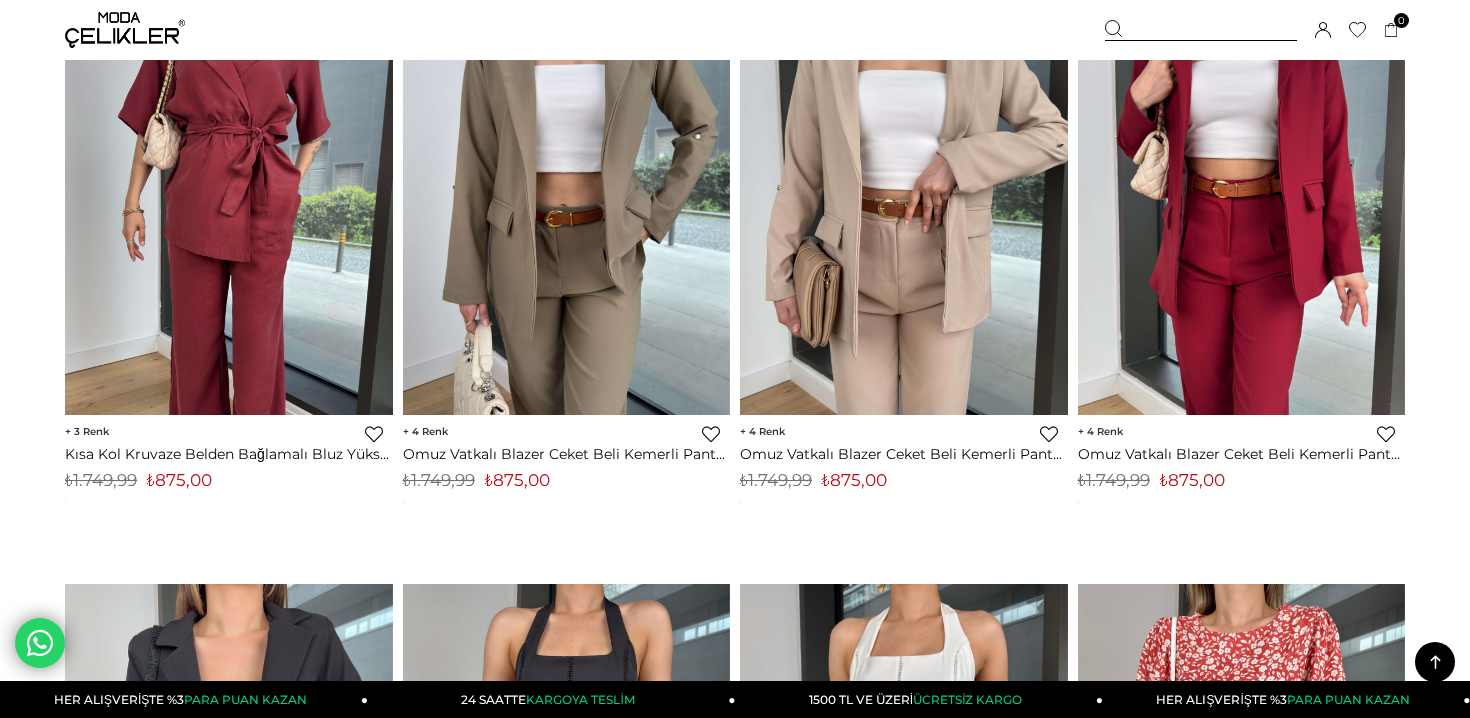 scroll, scrollTop: 0, scrollLeft: 0, axis: both 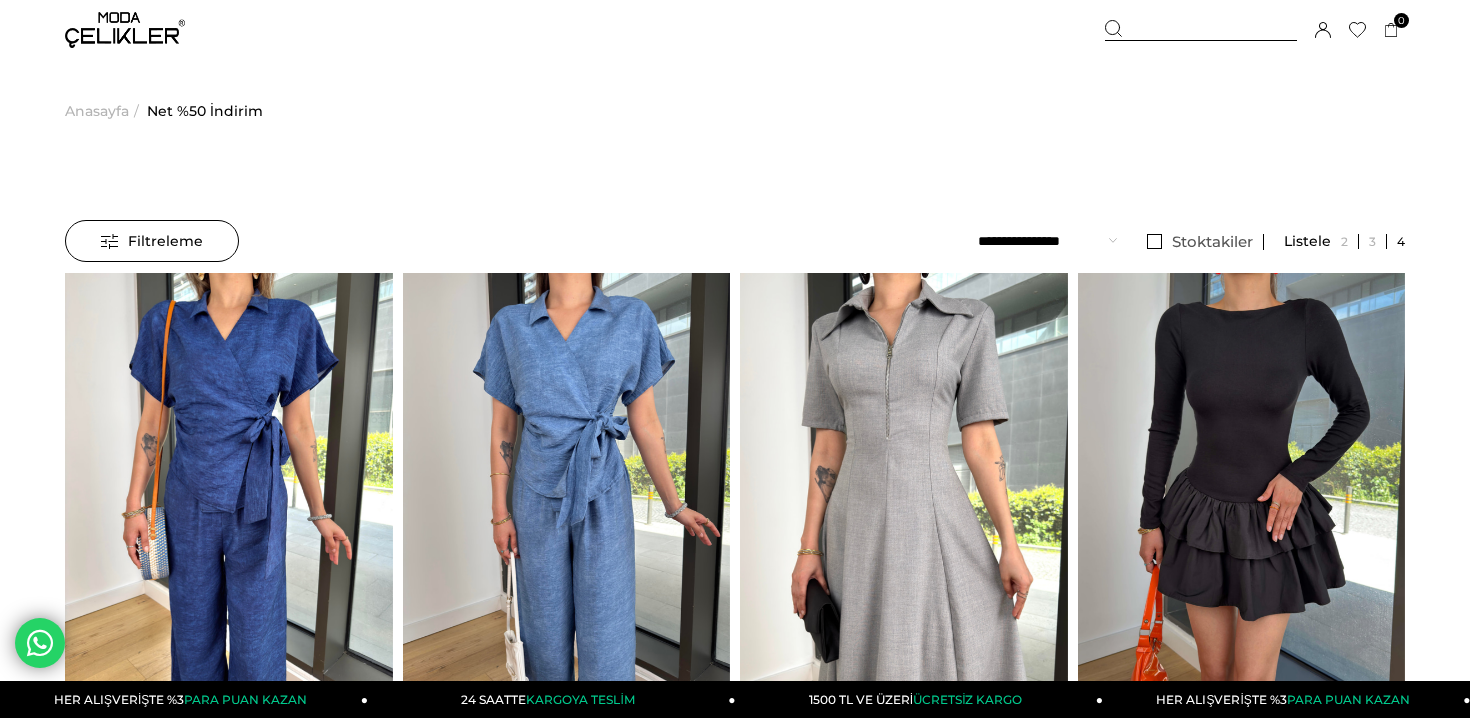 click at bounding box center [125, 30] 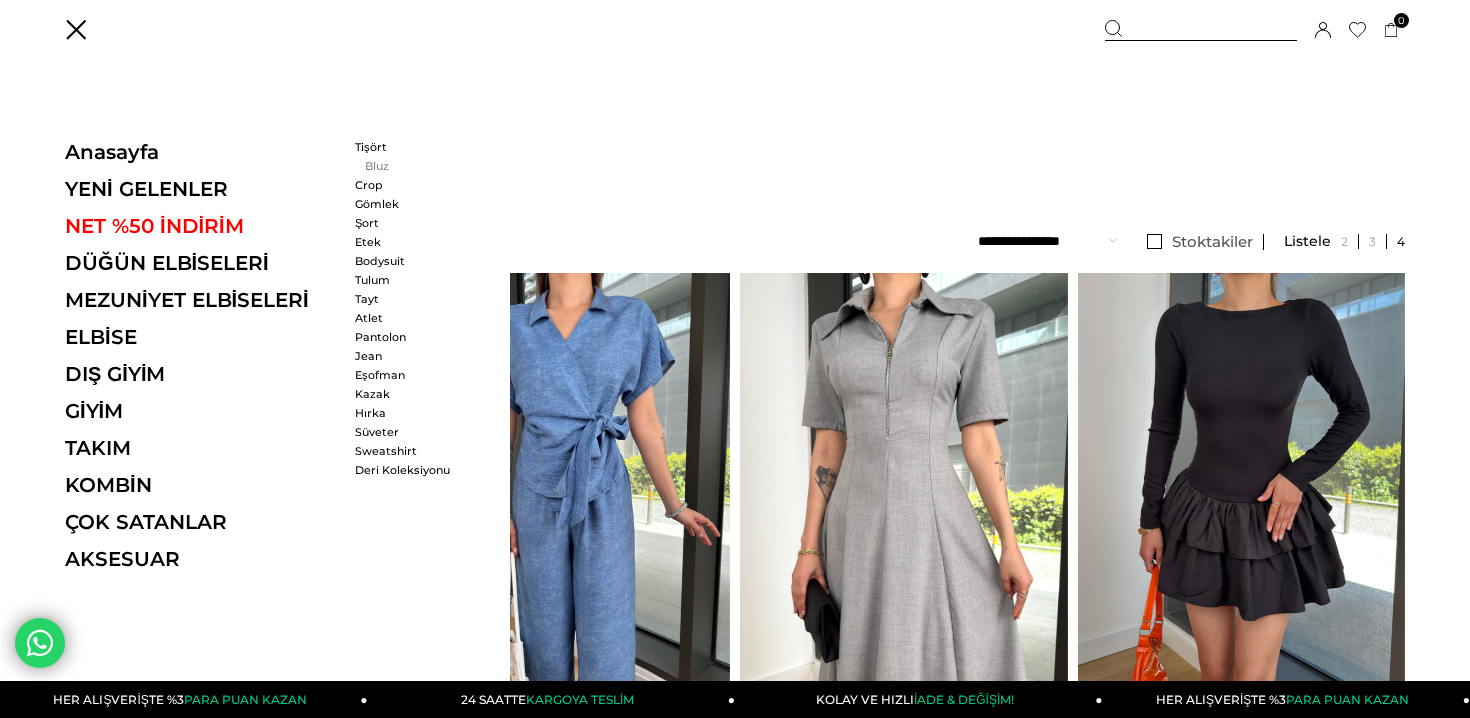 click on "Bluz" at bounding box center [412, 166] 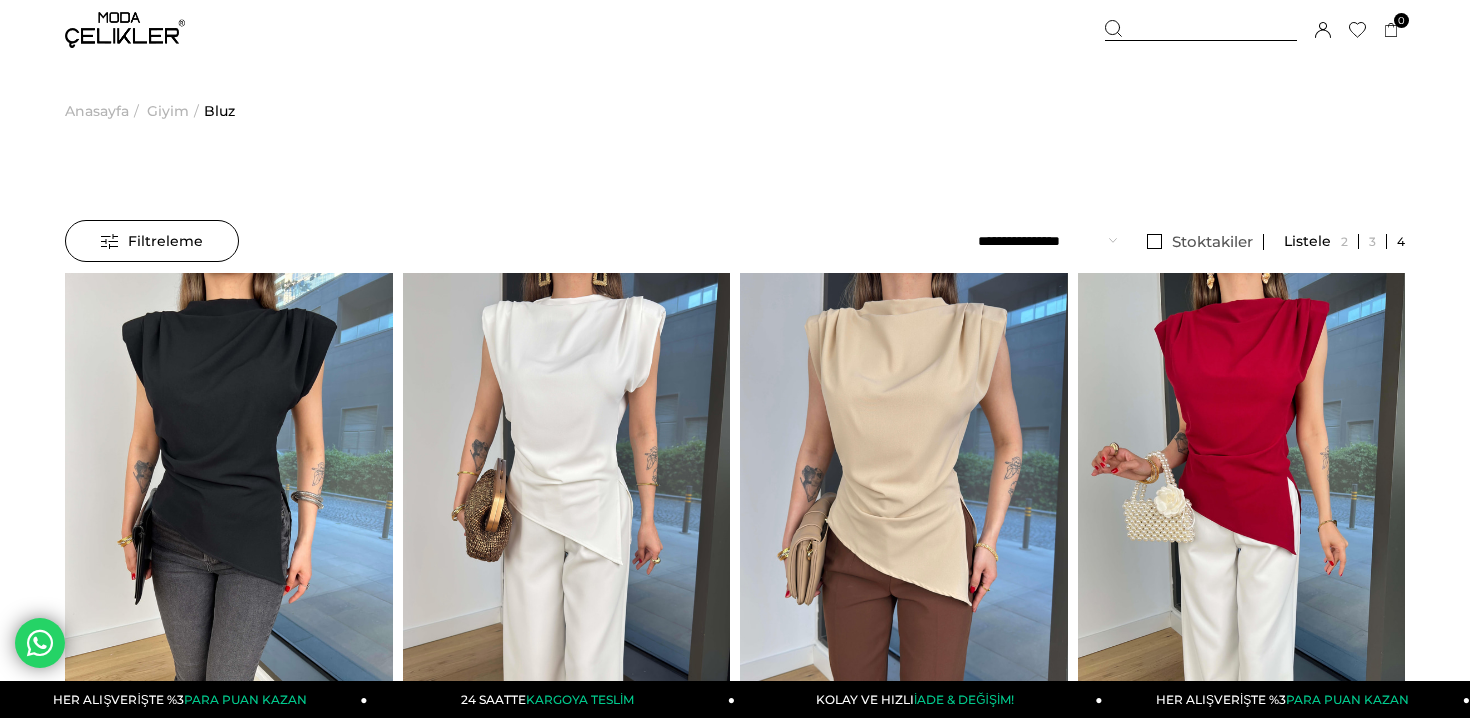 scroll, scrollTop: 0, scrollLeft: 0, axis: both 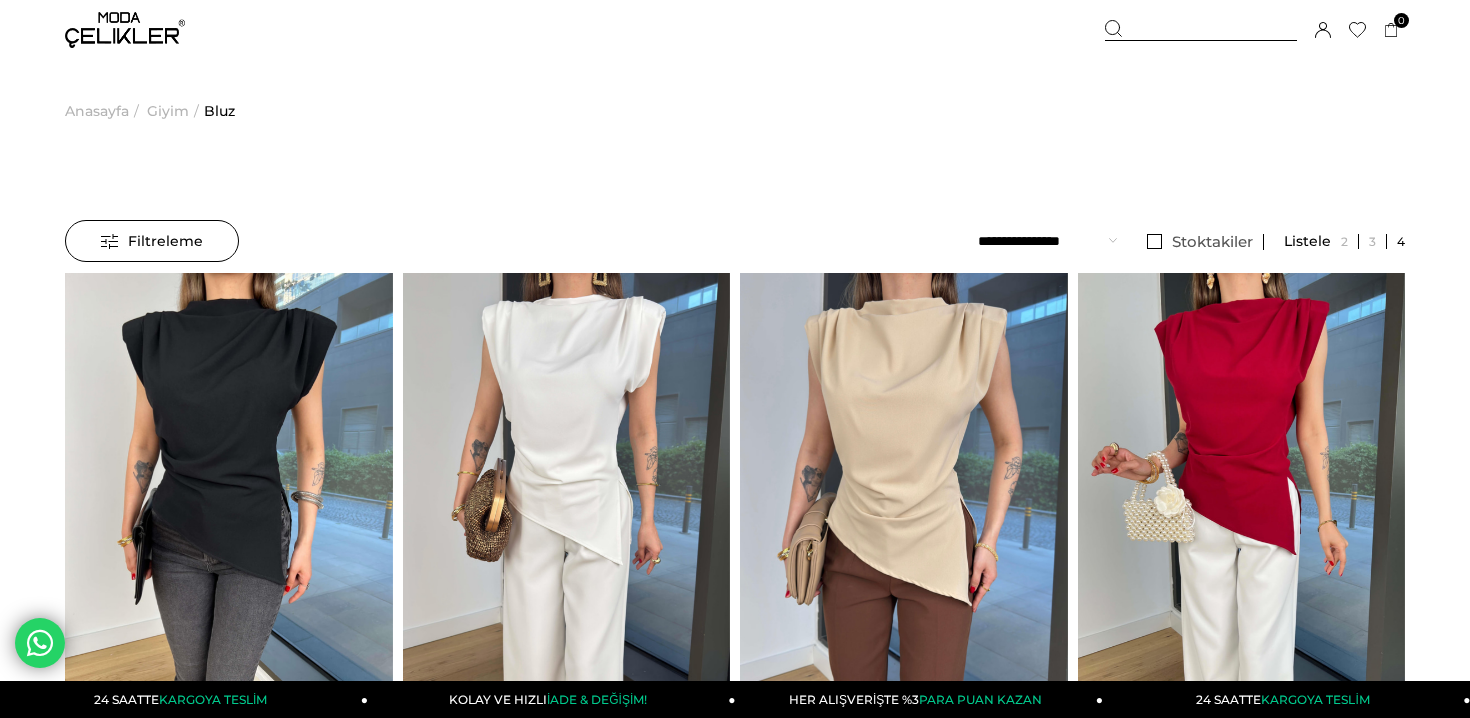 click at bounding box center (125, 30) 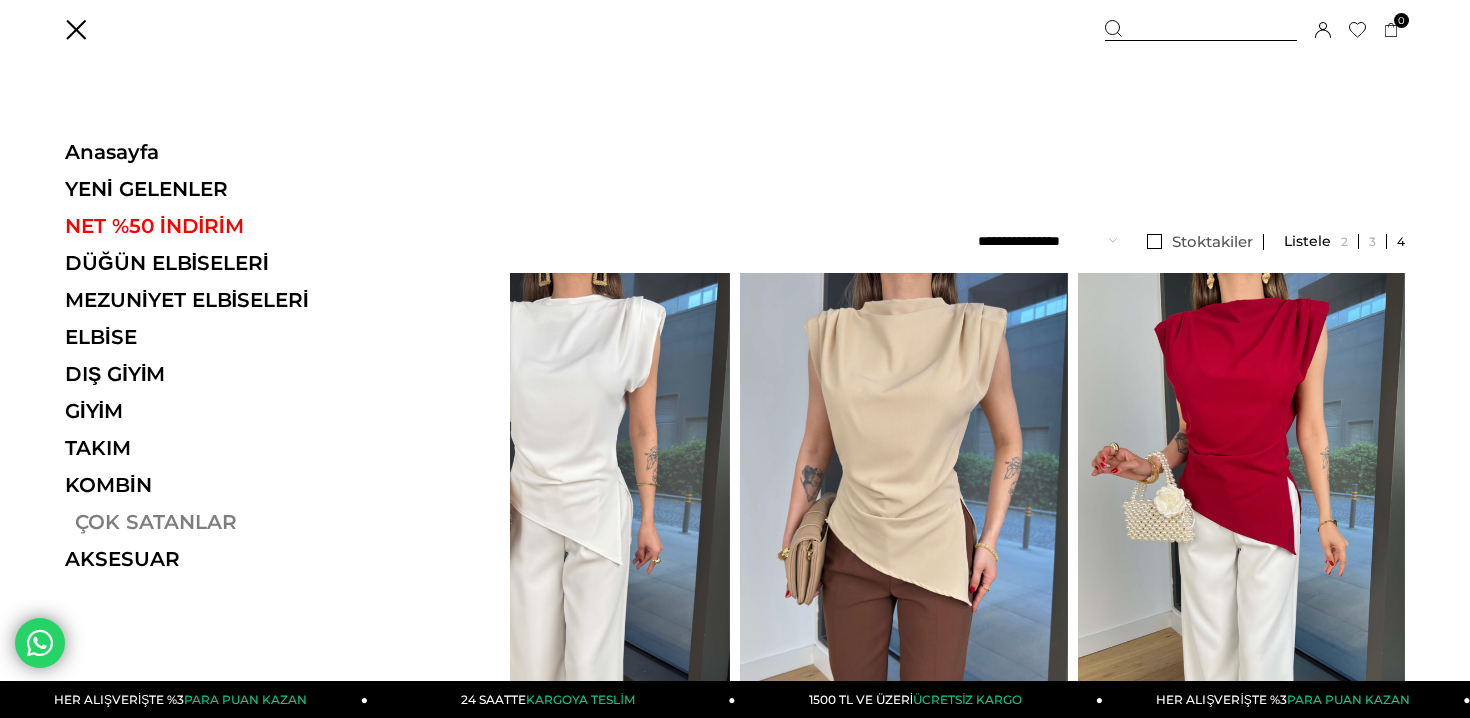 click on "ÇOK SATANLAR" at bounding box center [202, 522] 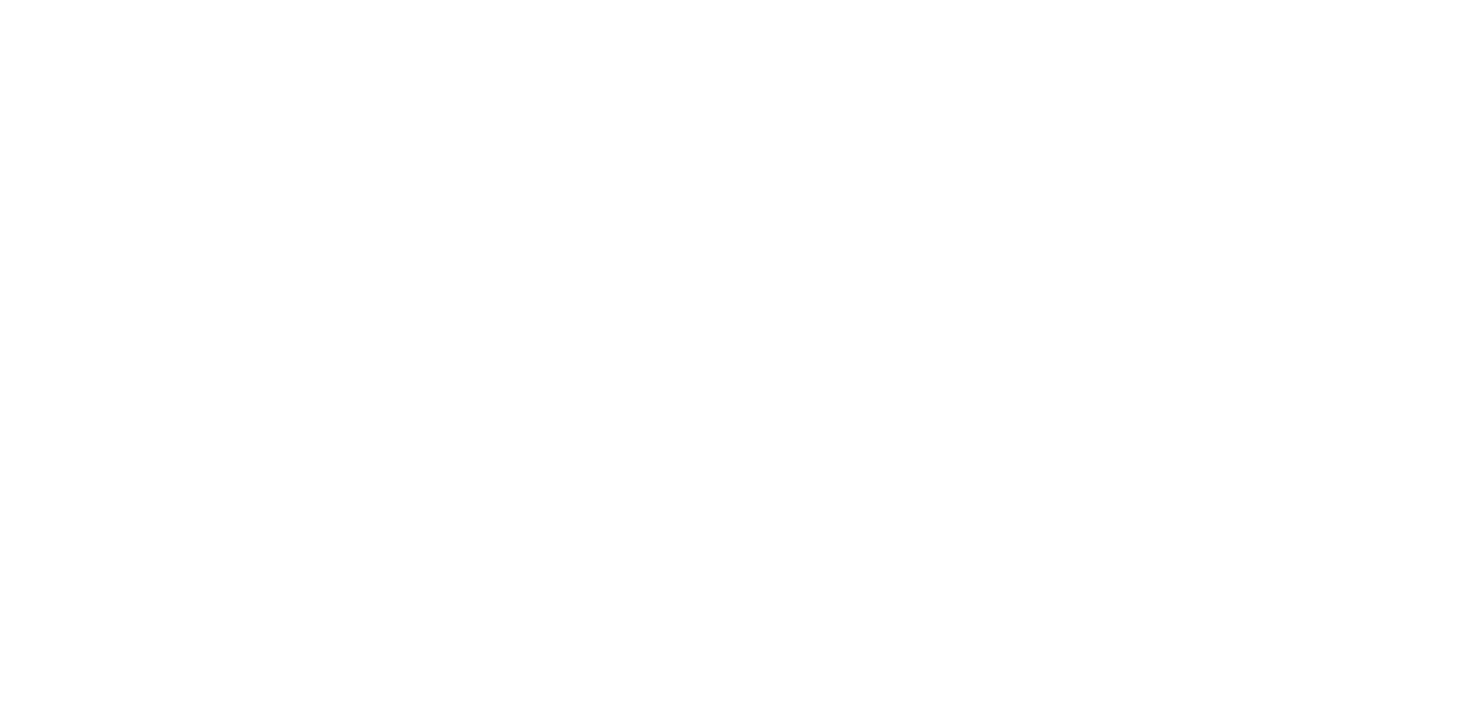 scroll, scrollTop: 0, scrollLeft: 0, axis: both 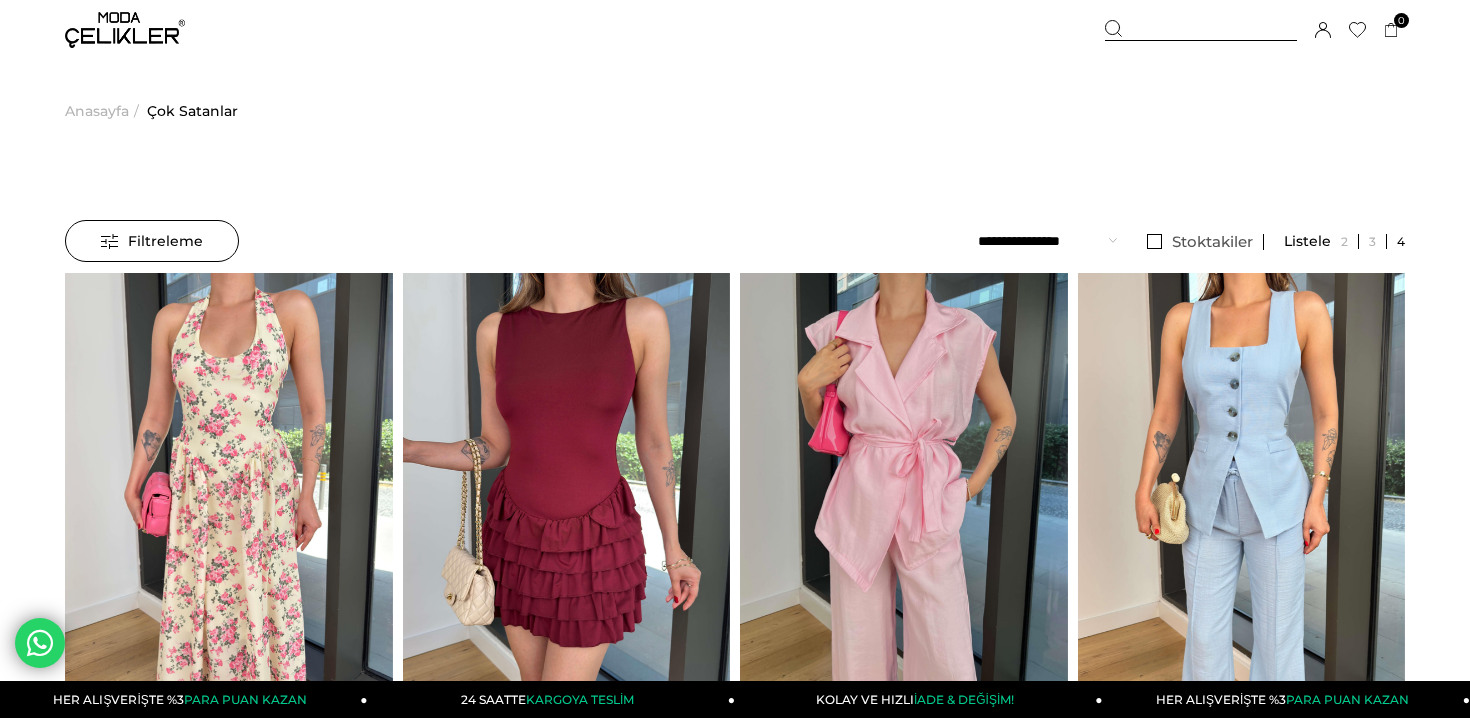 click at bounding box center (125, 30) 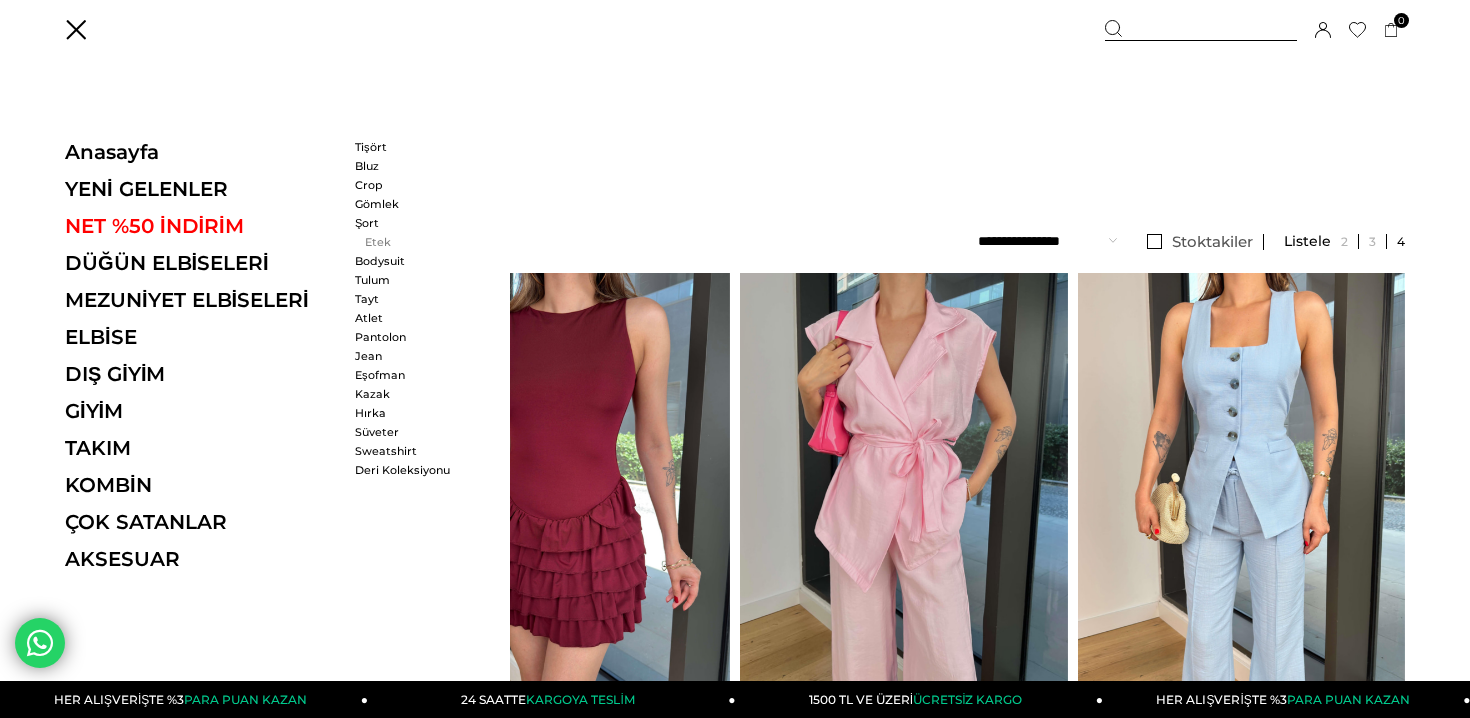 click on "Etek" at bounding box center (412, 242) 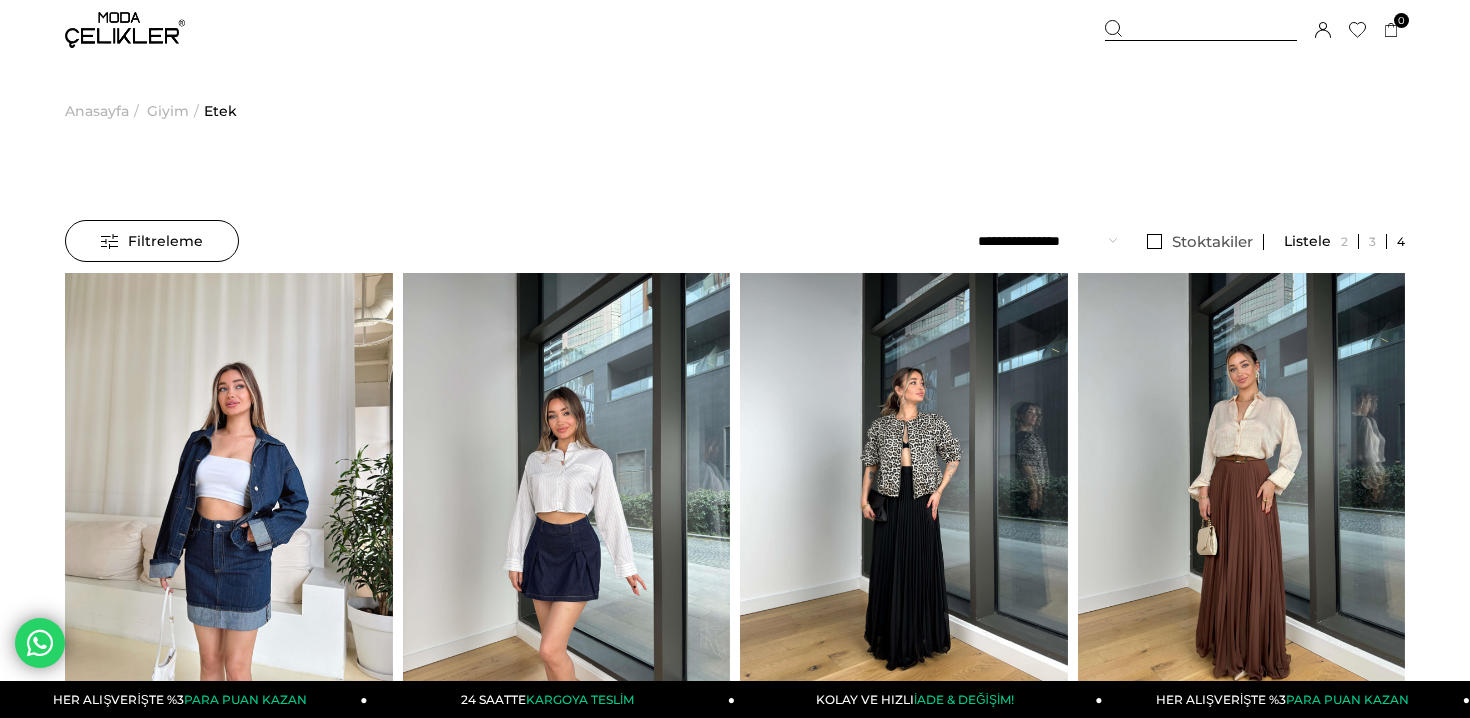 scroll, scrollTop: 0, scrollLeft: 0, axis: both 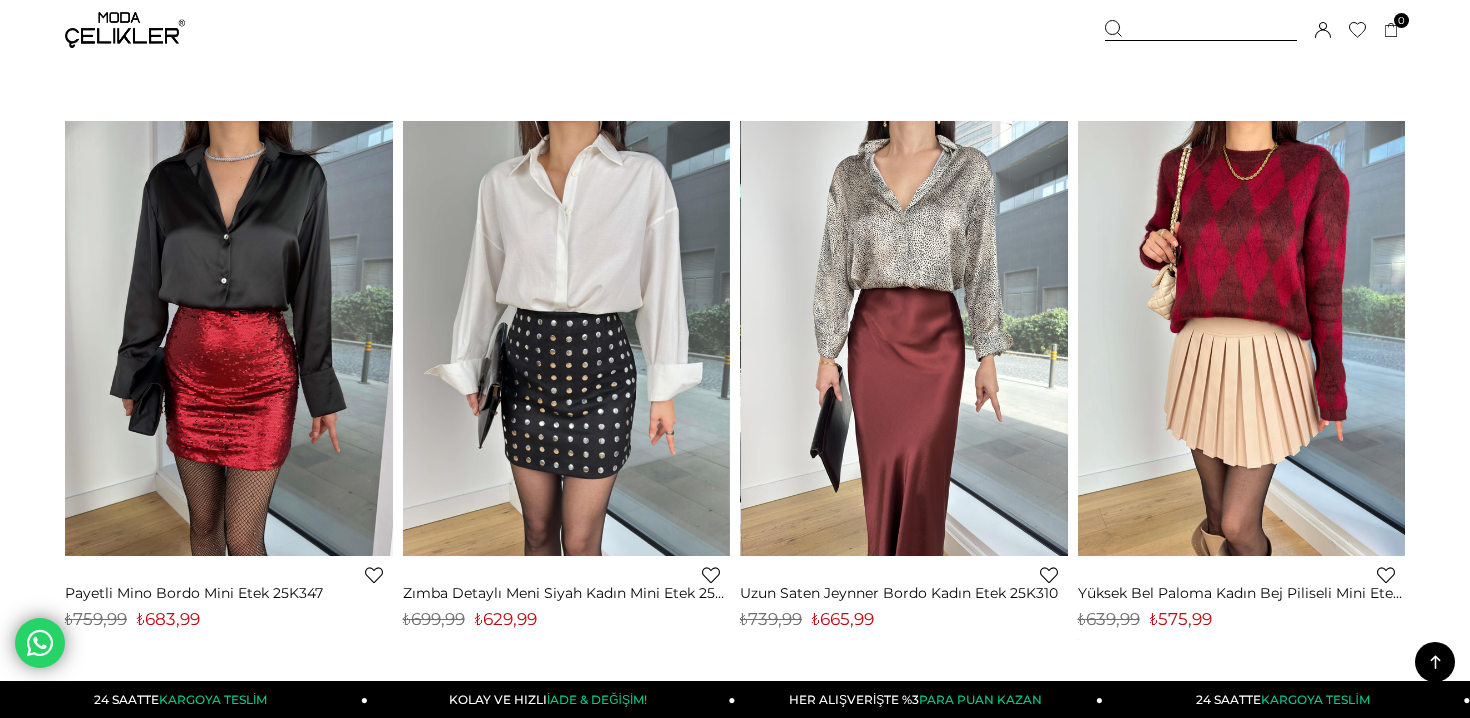 click at bounding box center [905, 338] 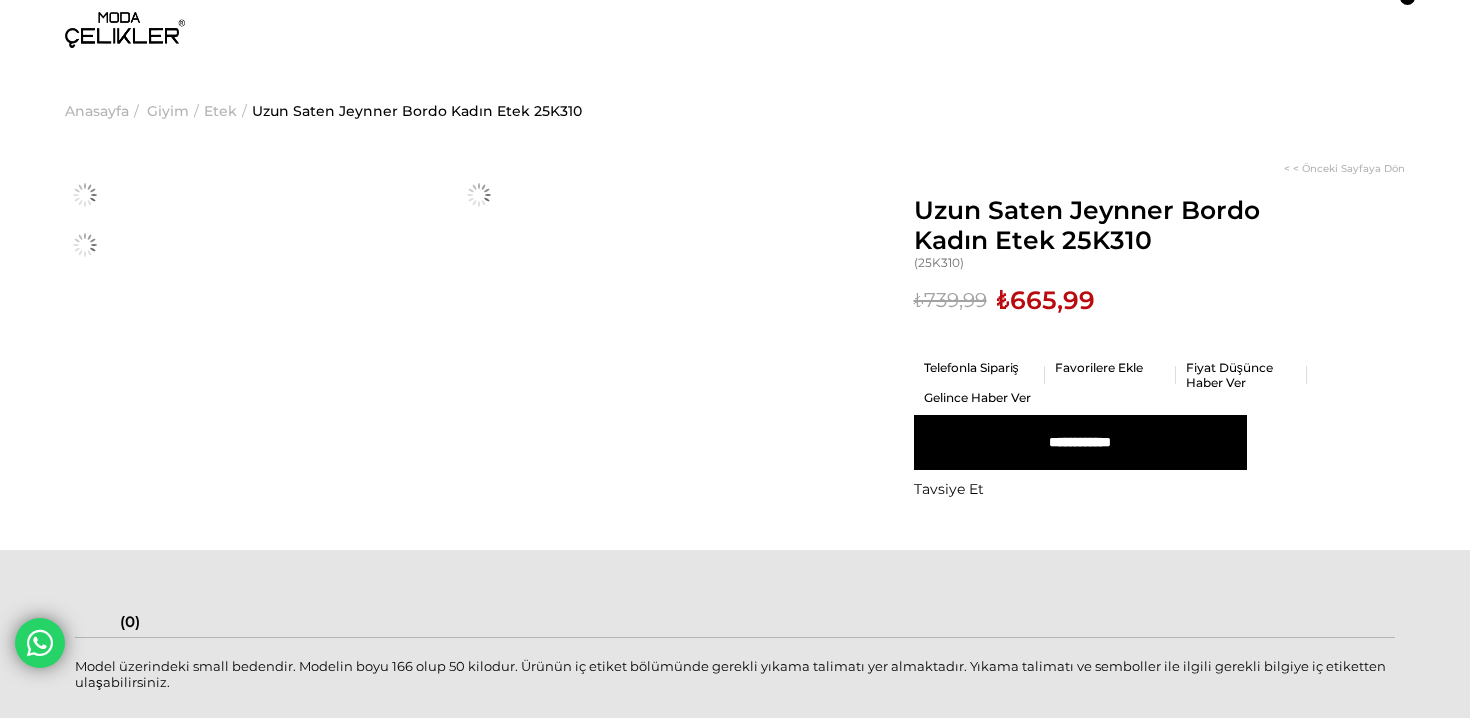 scroll, scrollTop: 0, scrollLeft: 0, axis: both 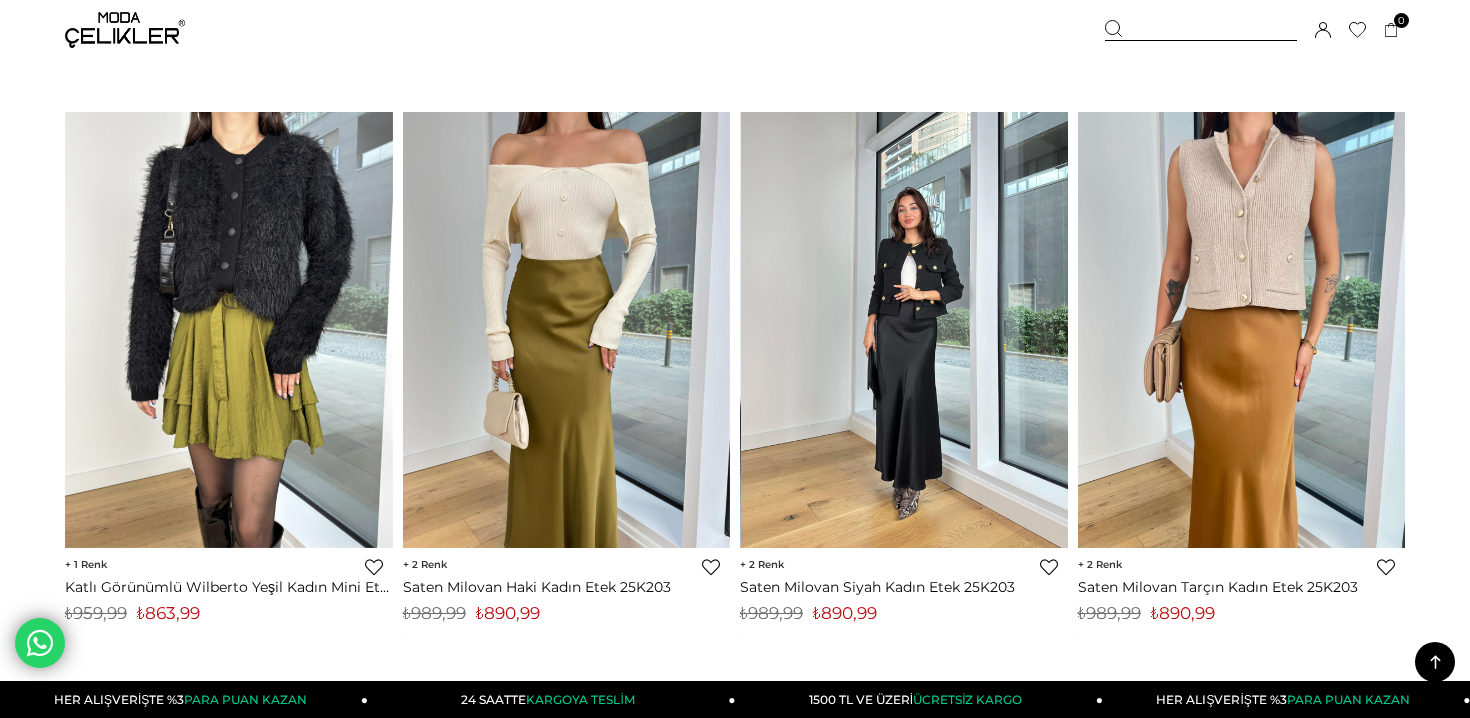 click at bounding box center [905, 330] 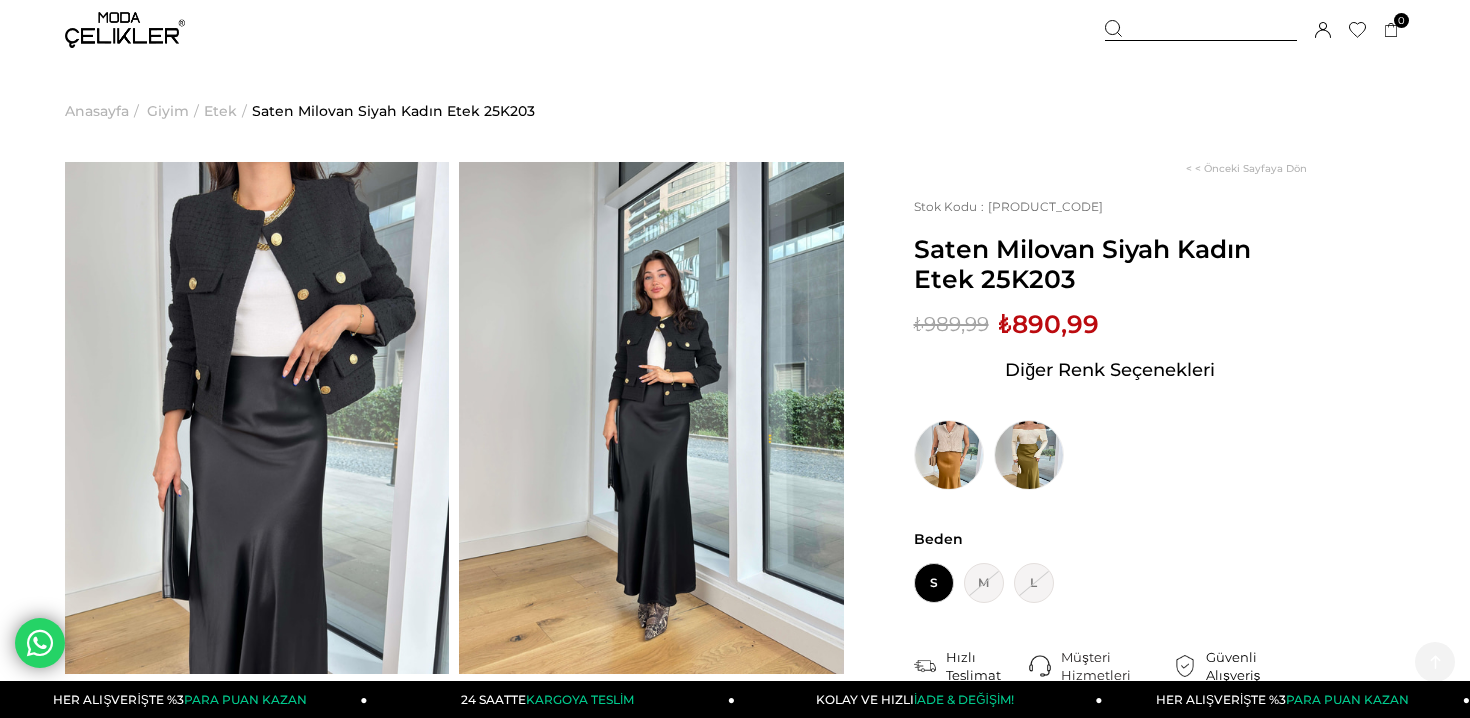scroll, scrollTop: 712, scrollLeft: 0, axis: vertical 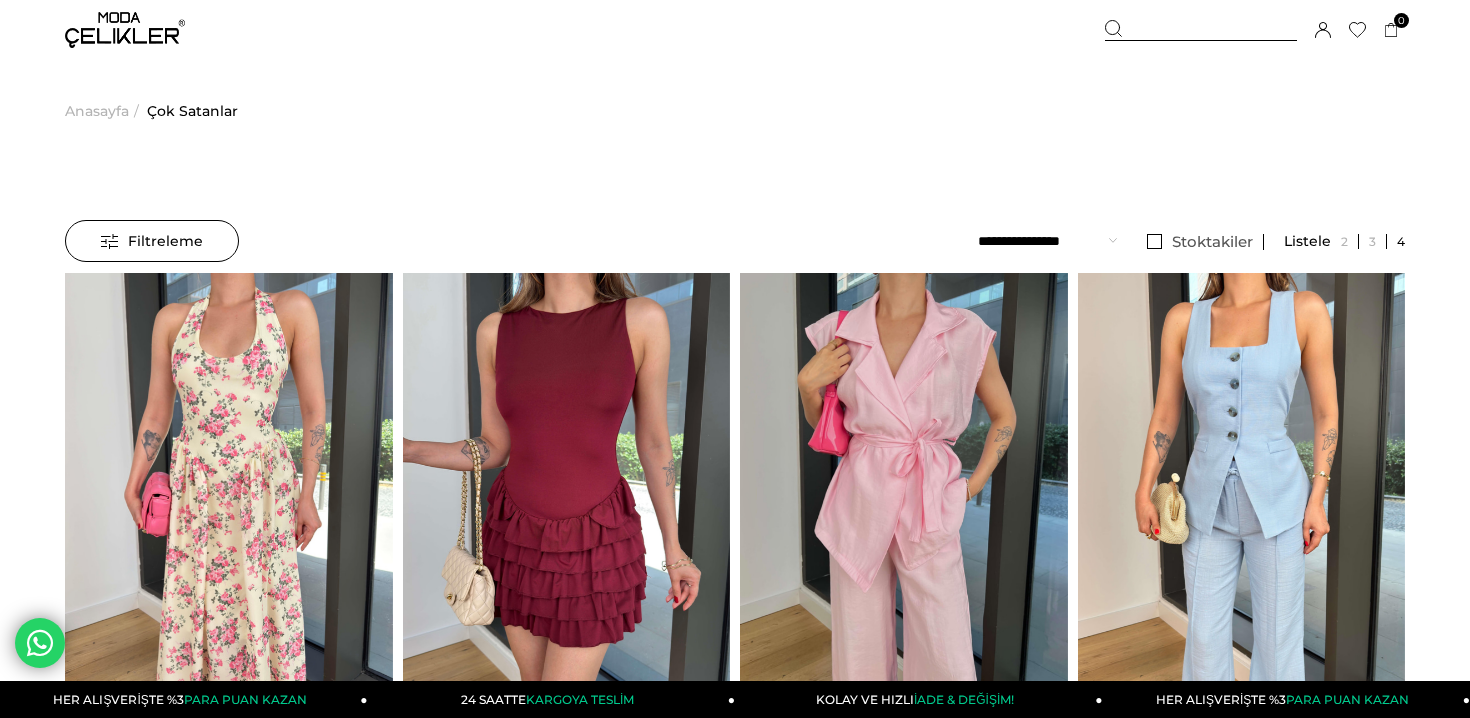 click at bounding box center (125, 30) 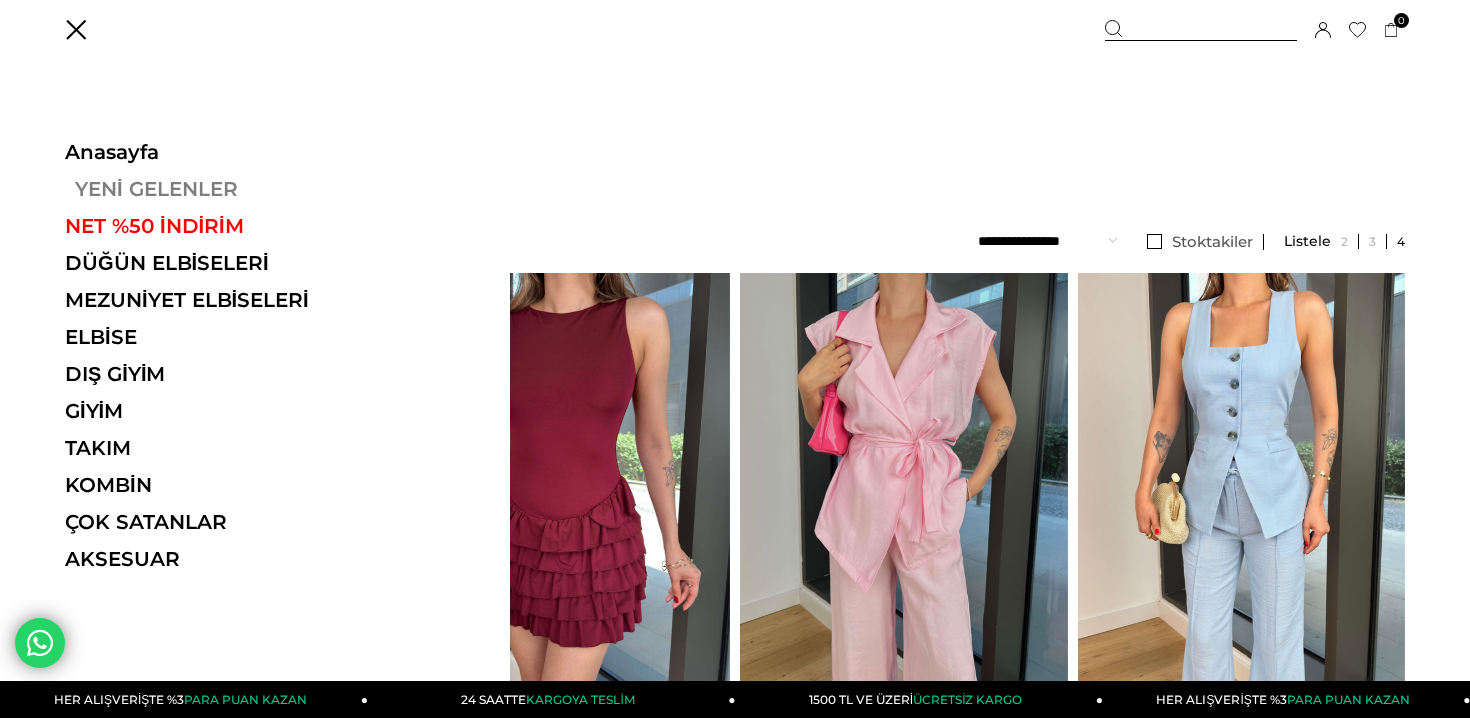click on "YENİ GELENLER" at bounding box center (202, 189) 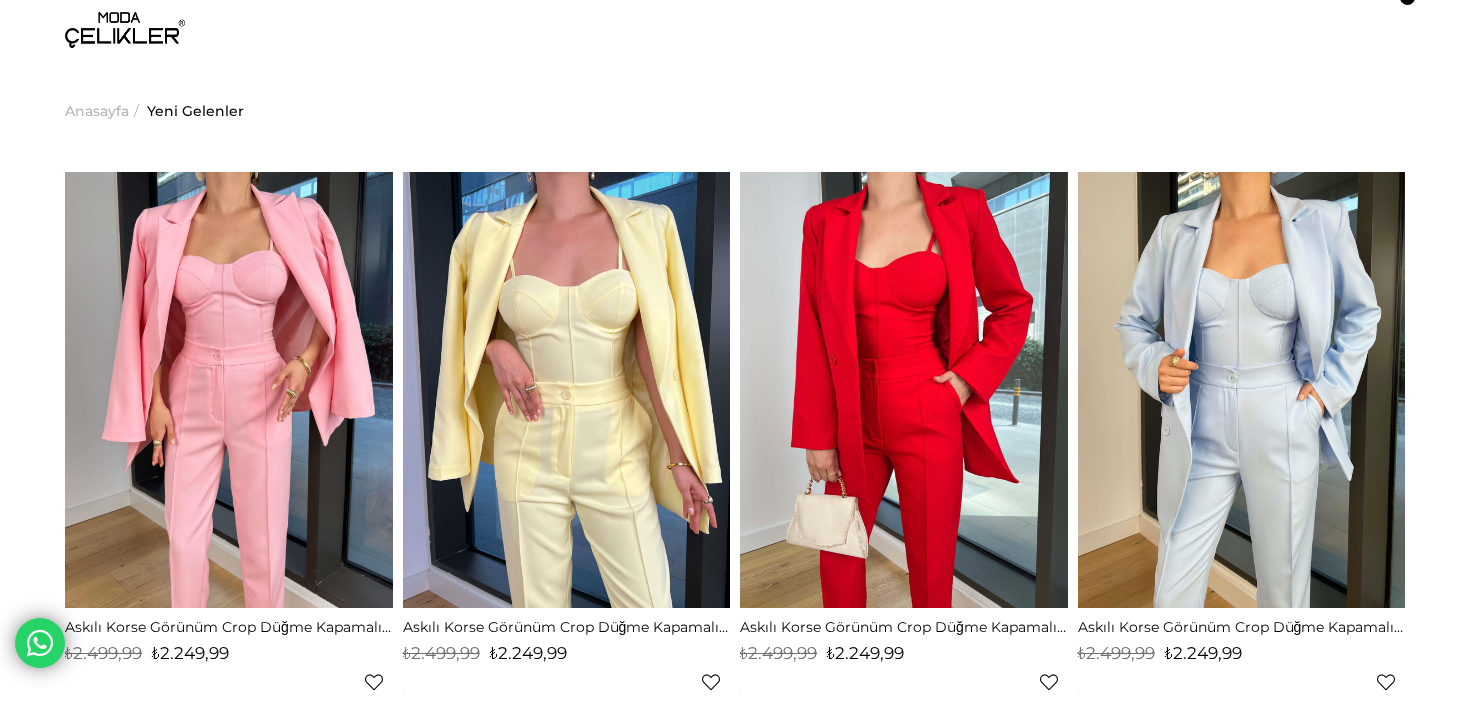 scroll, scrollTop: 0, scrollLeft: 0, axis: both 